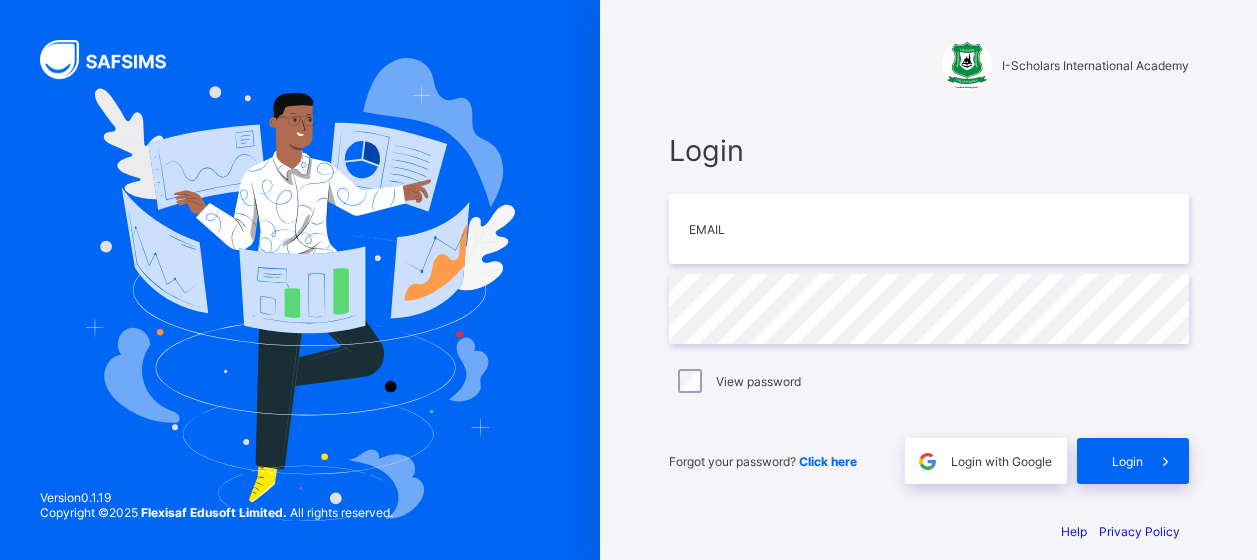 scroll, scrollTop: 0, scrollLeft: 0, axis: both 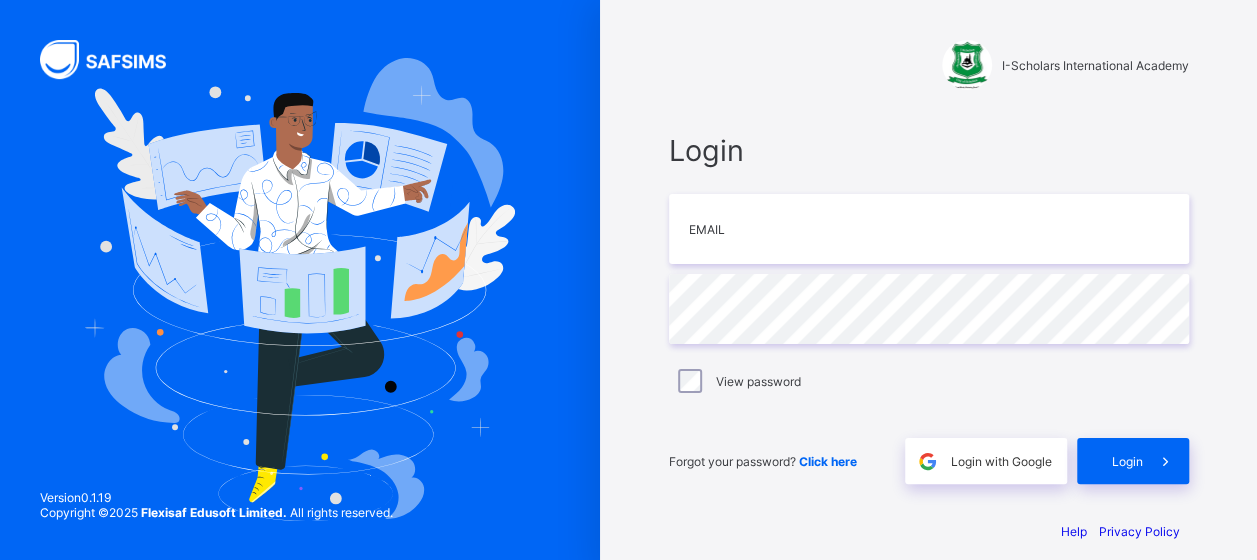 type on "**********" 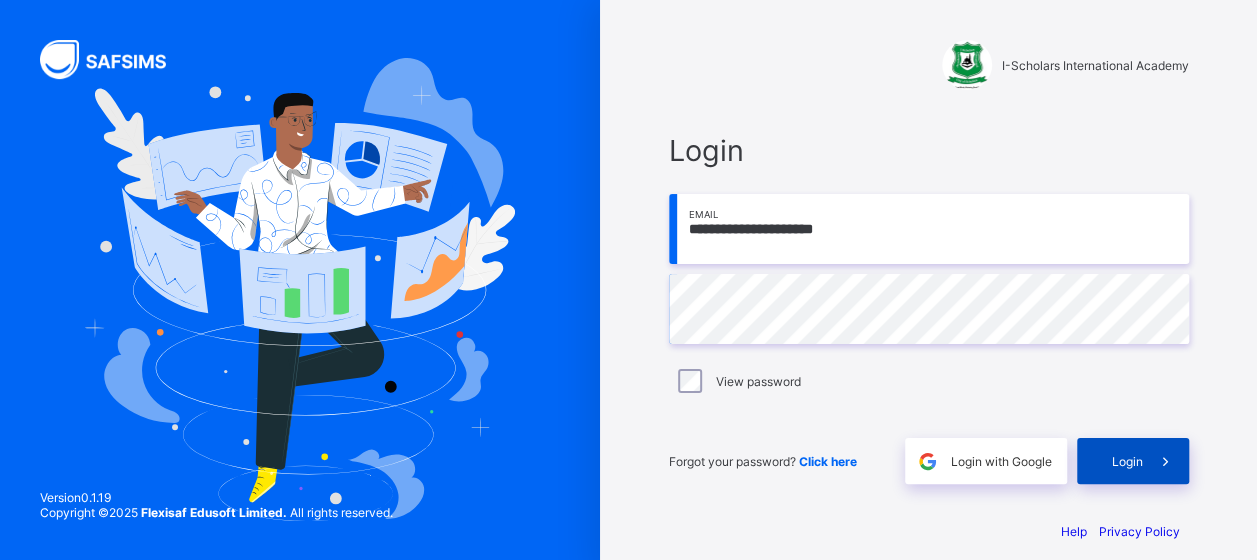 click on "Login" at bounding box center (1133, 461) 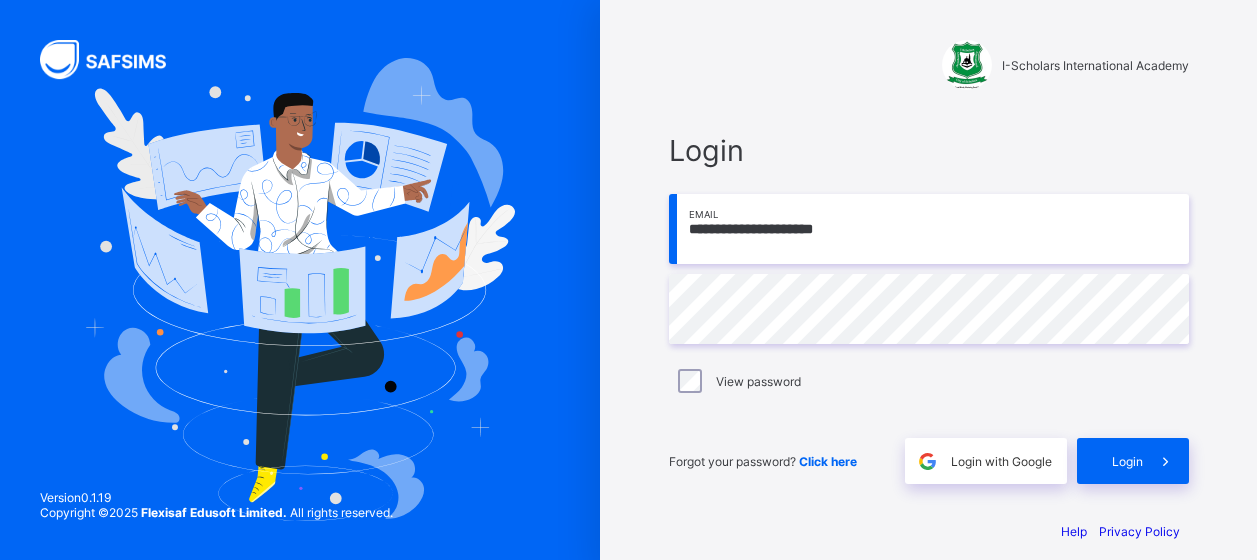 scroll, scrollTop: 0, scrollLeft: 0, axis: both 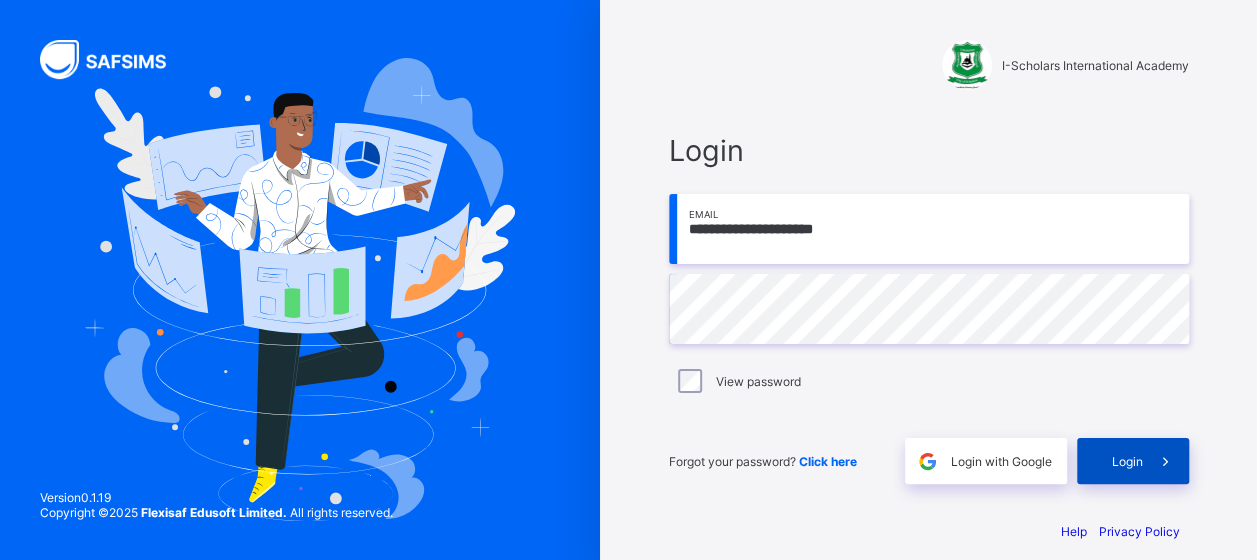 click on "Login" at bounding box center (1127, 461) 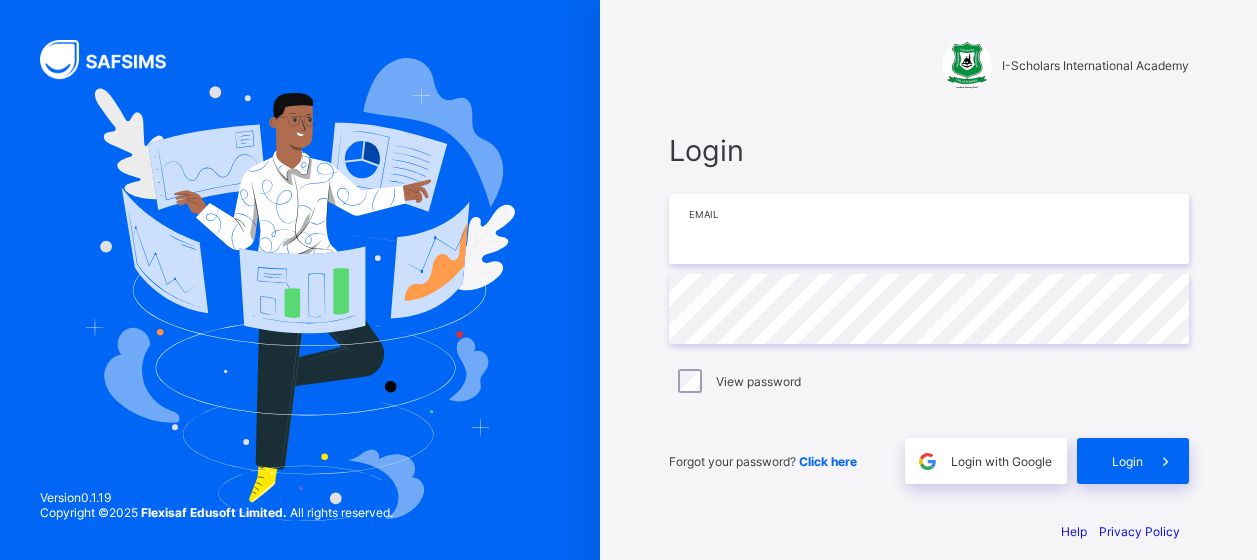 scroll, scrollTop: 0, scrollLeft: 0, axis: both 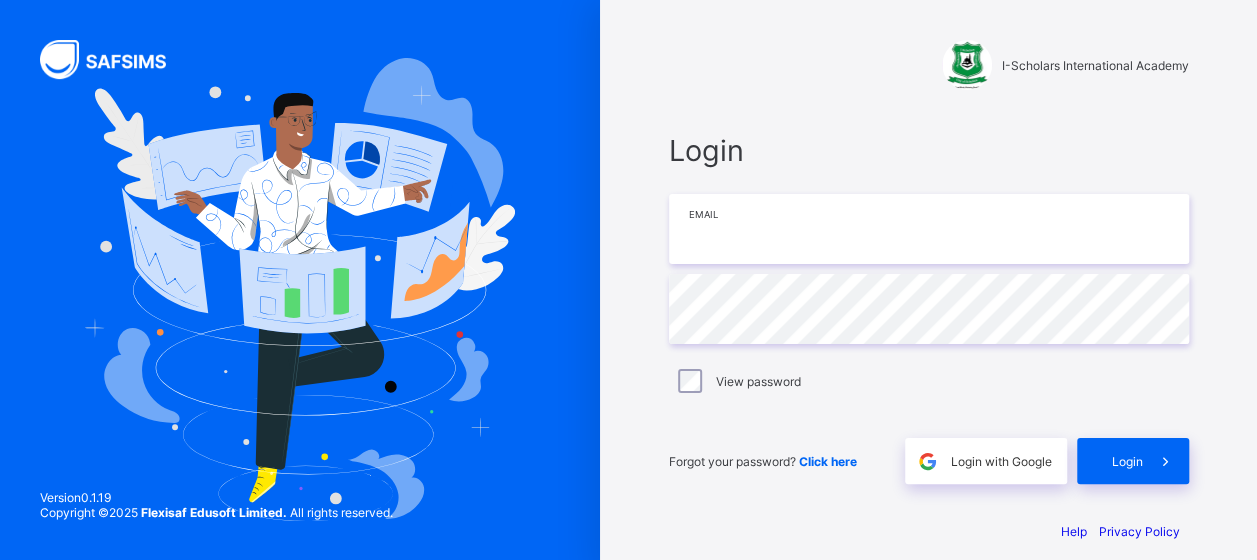 click at bounding box center (929, 229) 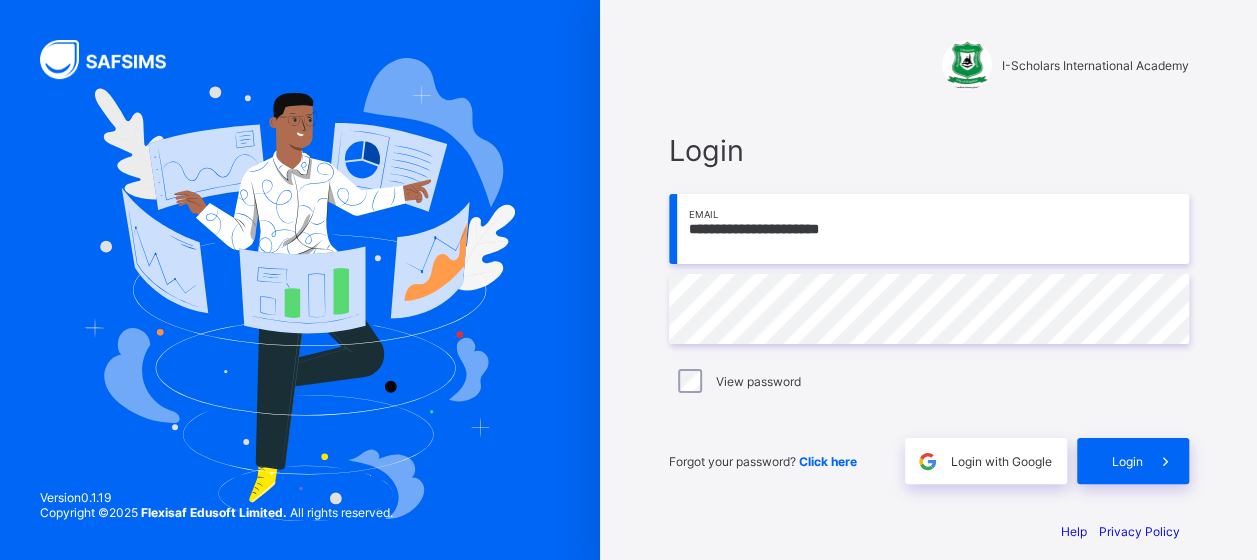 type on "**********" 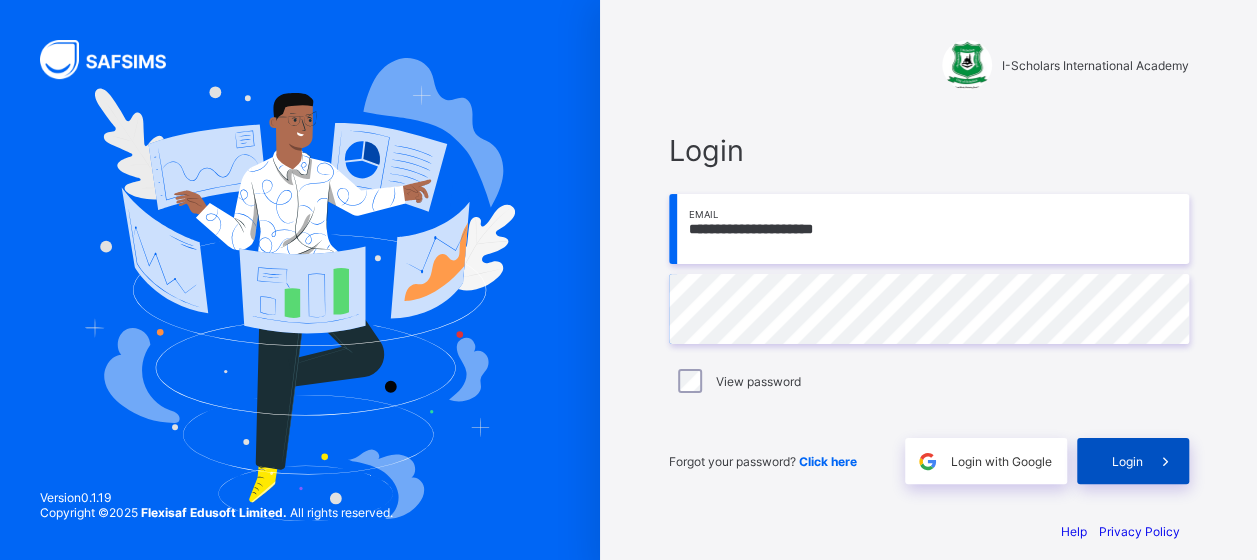 click on "Login" at bounding box center (1133, 461) 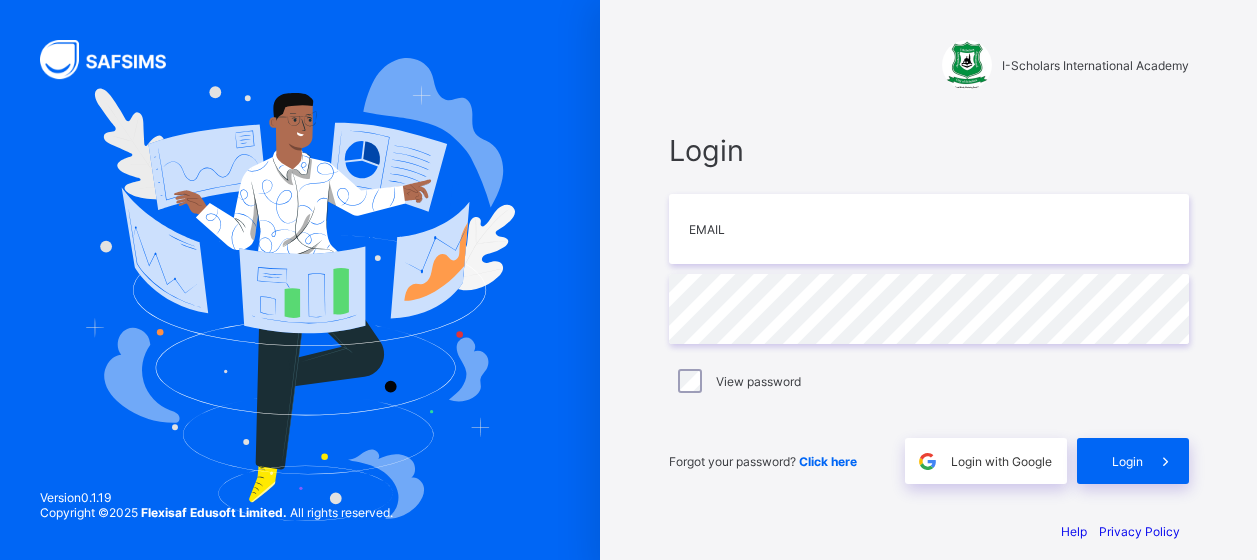scroll, scrollTop: 0, scrollLeft: 0, axis: both 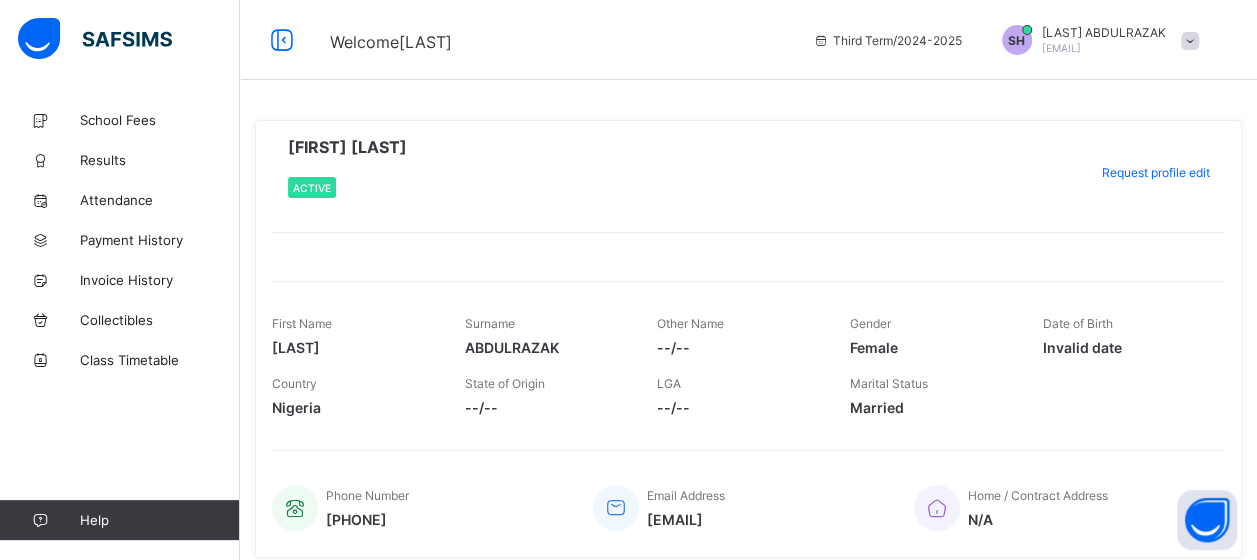 click at bounding box center [1190, 41] 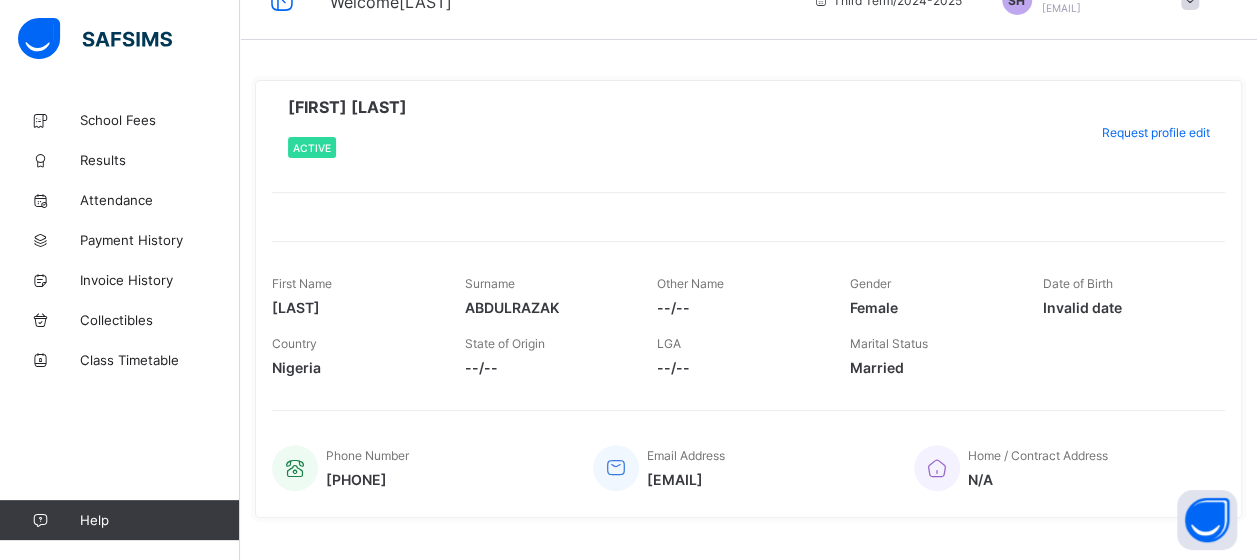 scroll, scrollTop: 72, scrollLeft: 0, axis: vertical 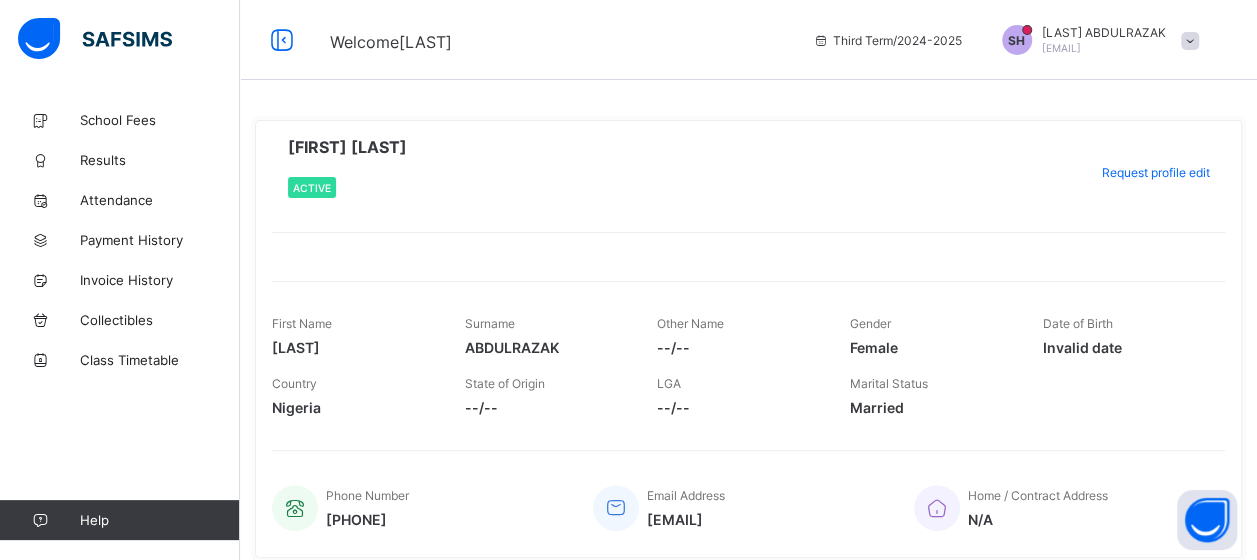 click at bounding box center (1190, 41) 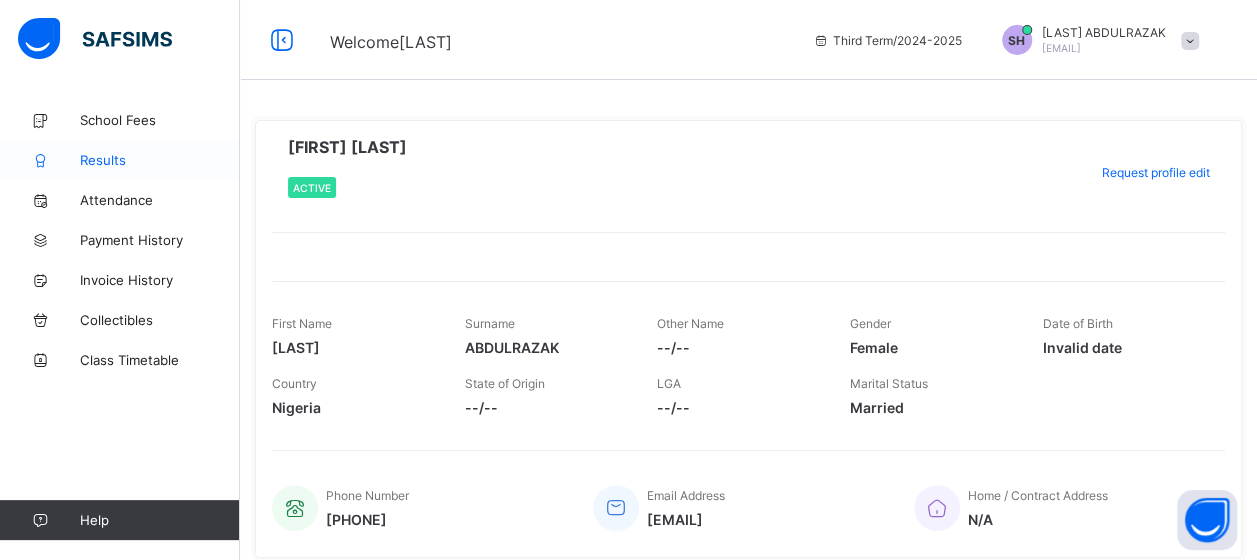 click on "Results" at bounding box center [160, 160] 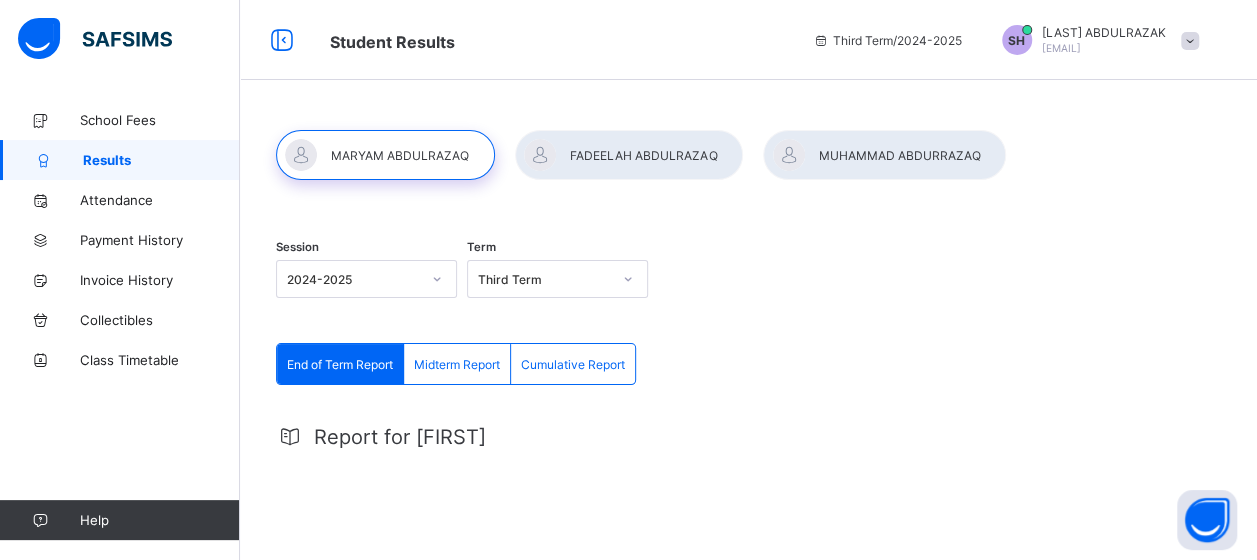 click on "Cumulative Report" at bounding box center (573, 364) 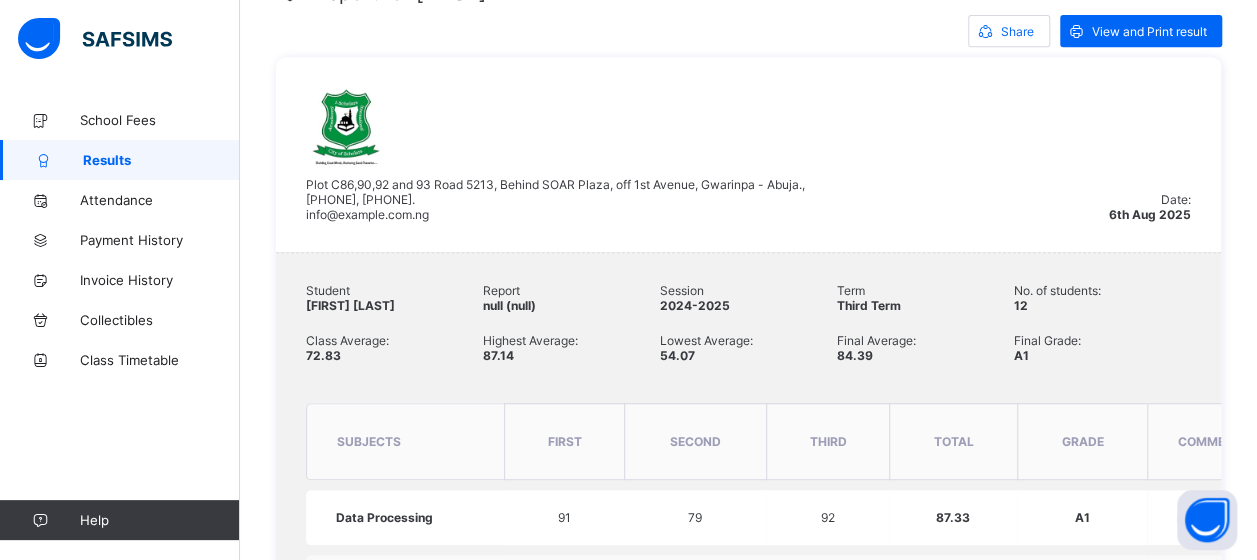 scroll, scrollTop: 448, scrollLeft: 0, axis: vertical 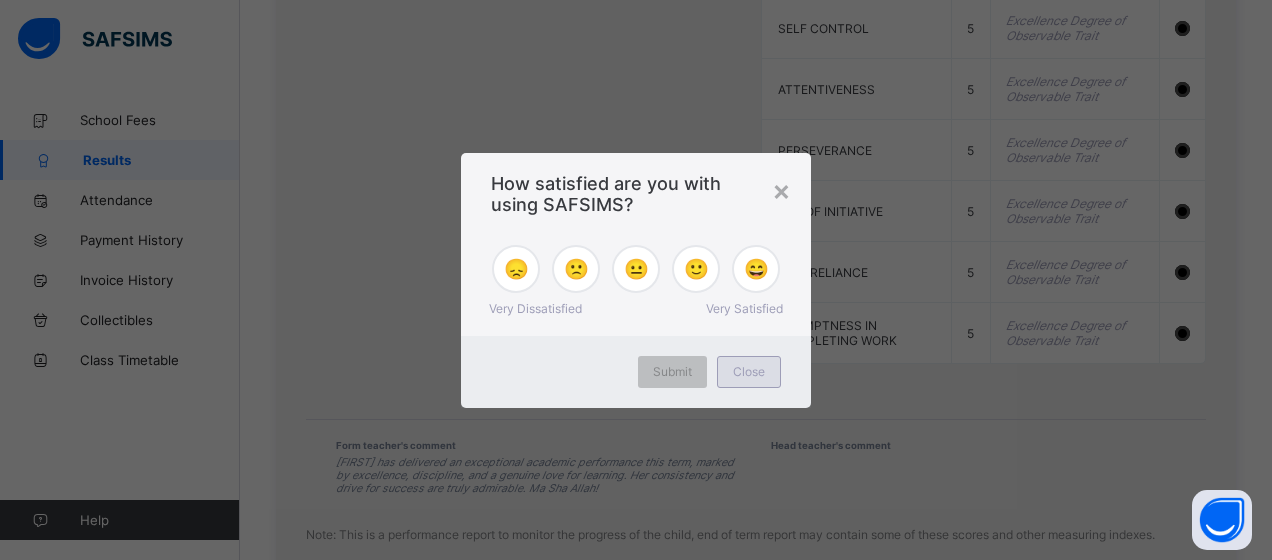 click on "Close" at bounding box center [749, 372] 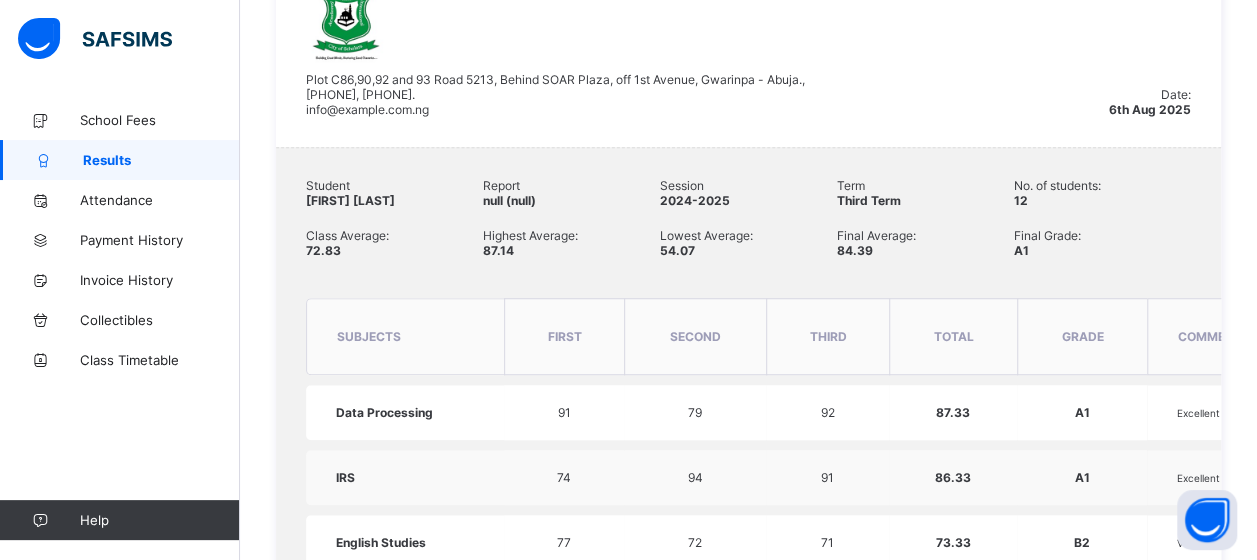 scroll, scrollTop: 59, scrollLeft: 0, axis: vertical 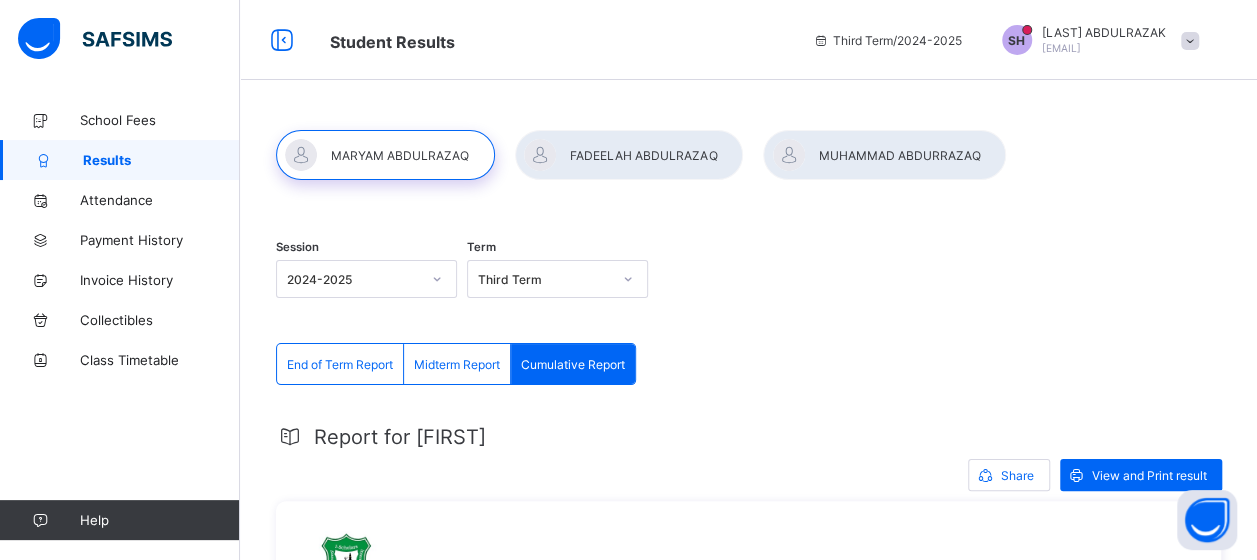 click at bounding box center (629, 155) 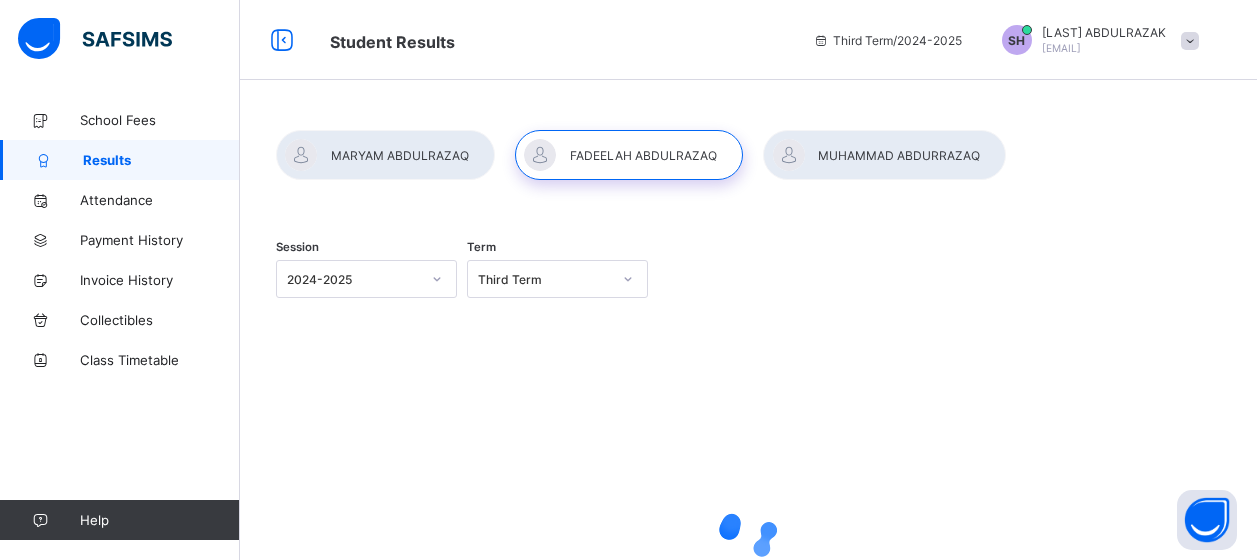 scroll, scrollTop: 0, scrollLeft: 0, axis: both 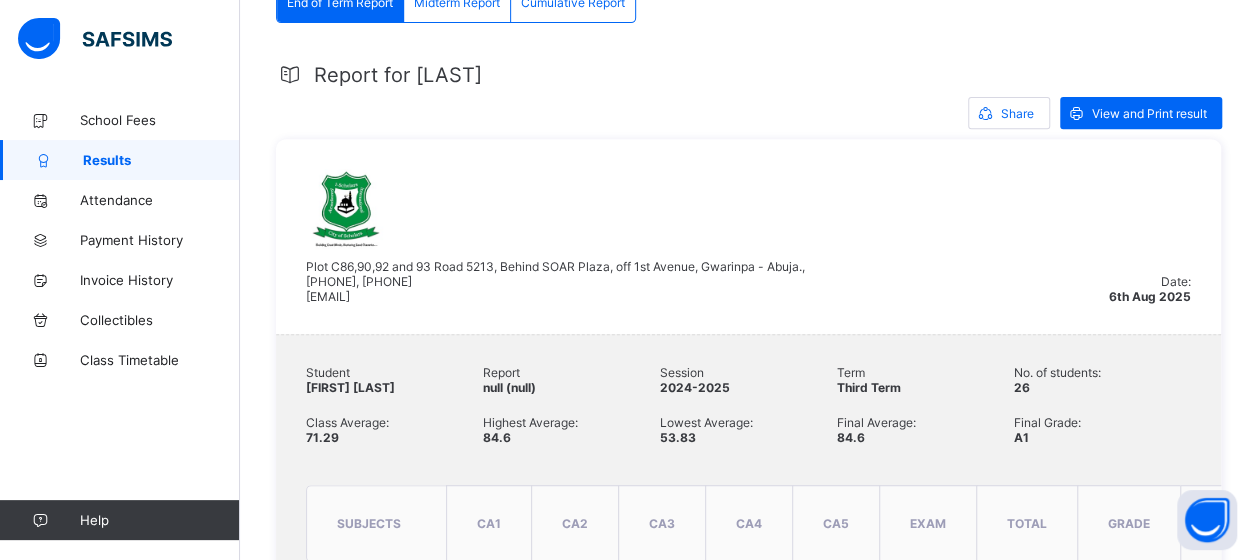 click on "Cumulative Report" at bounding box center (573, 2) 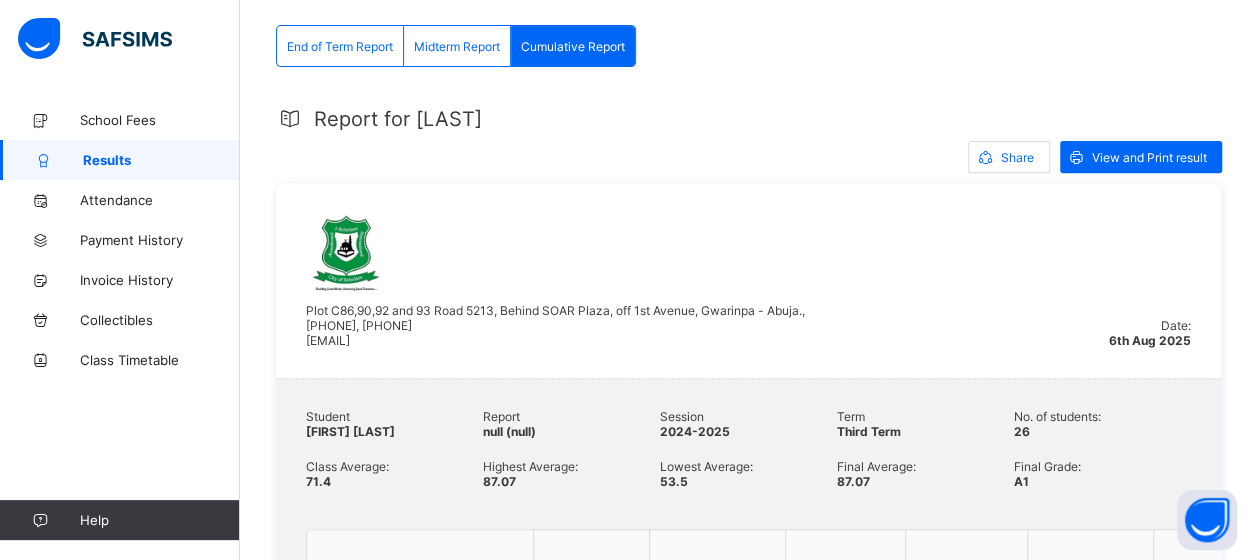 scroll, scrollTop: 362, scrollLeft: 0, axis: vertical 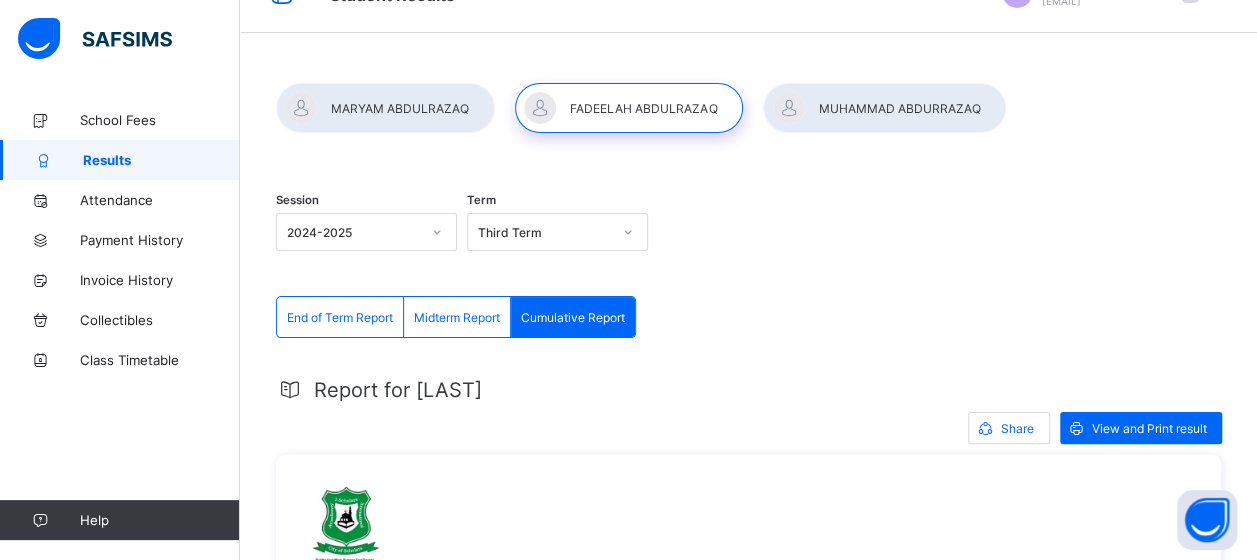 click on "End of Term Report" at bounding box center (340, 317) 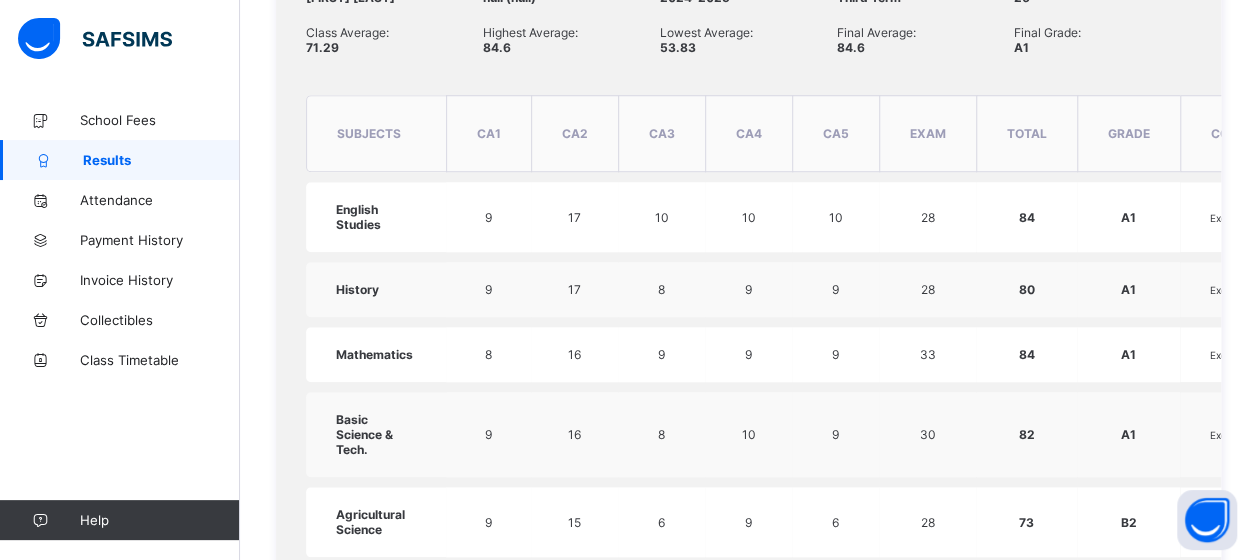 scroll, scrollTop: 760, scrollLeft: 0, axis: vertical 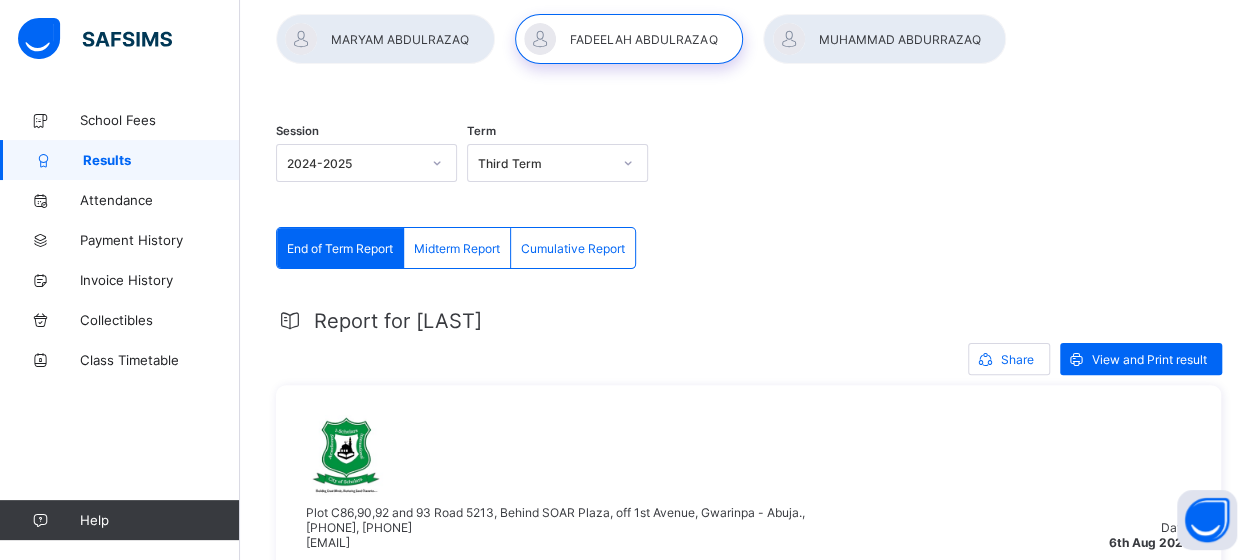 click at bounding box center [884, 39] 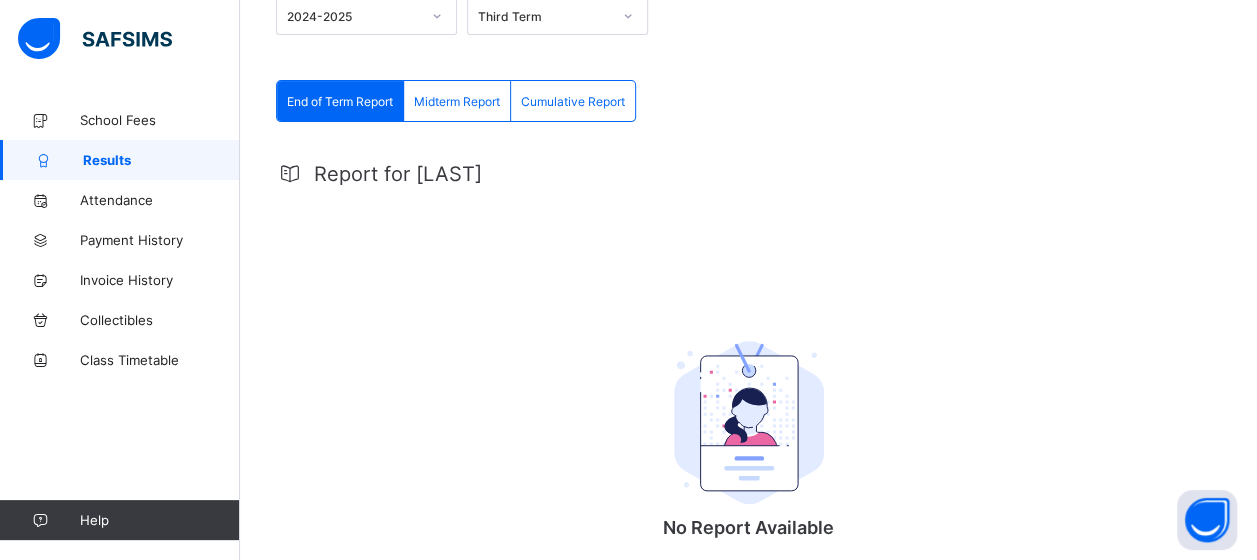 scroll, scrollTop: 317, scrollLeft: 0, axis: vertical 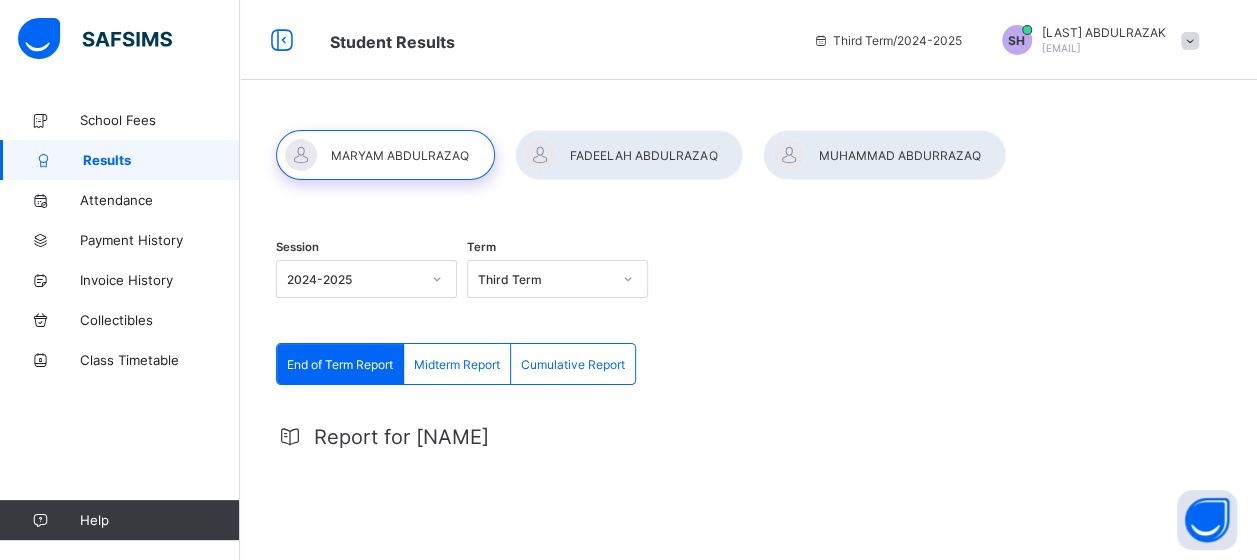 click at bounding box center [884, 155] 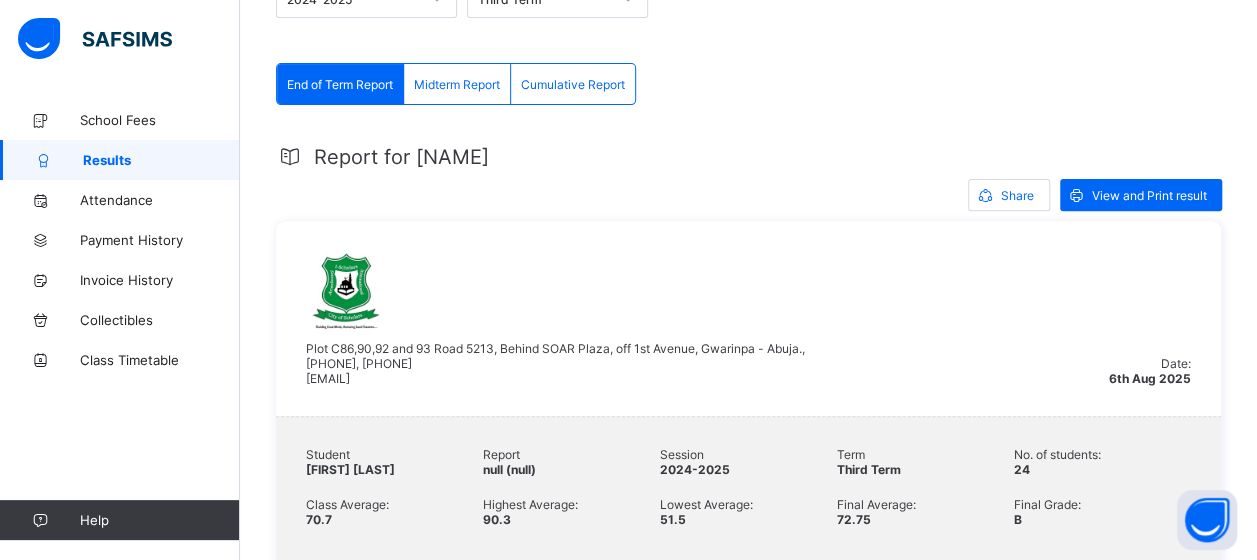 scroll, scrollTop: 320, scrollLeft: 0, axis: vertical 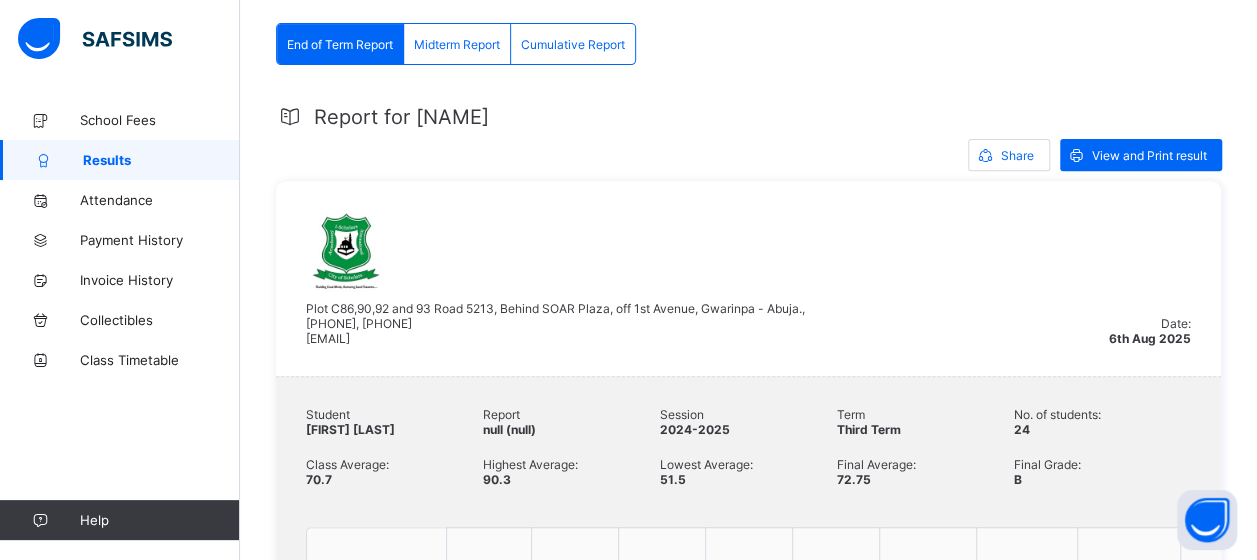 click on "Cumulative Report" at bounding box center [573, 44] 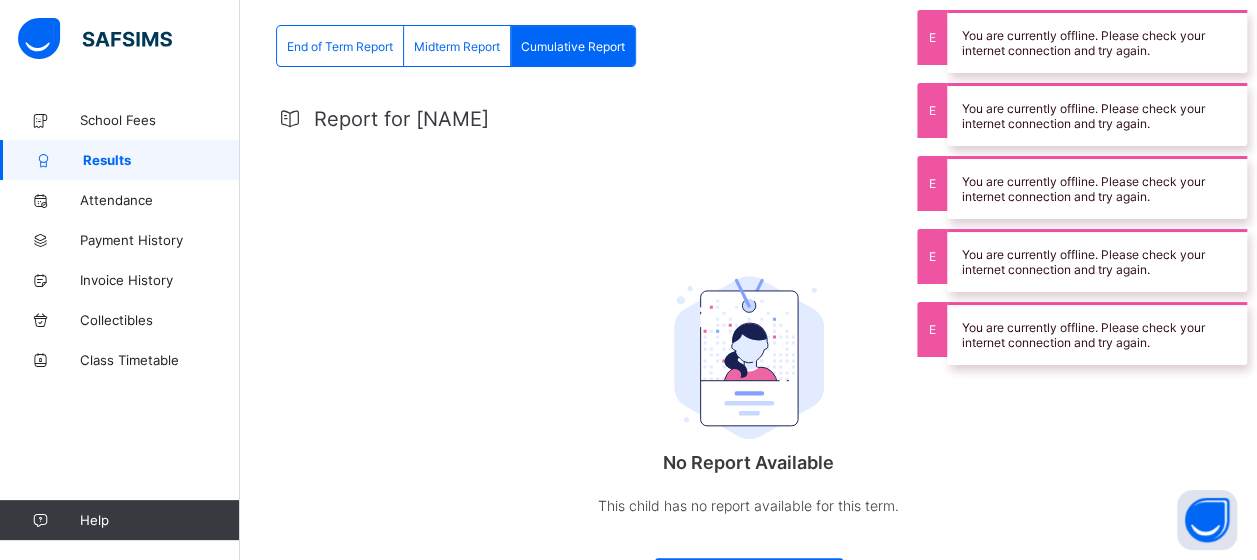 scroll, scrollTop: 320, scrollLeft: 0, axis: vertical 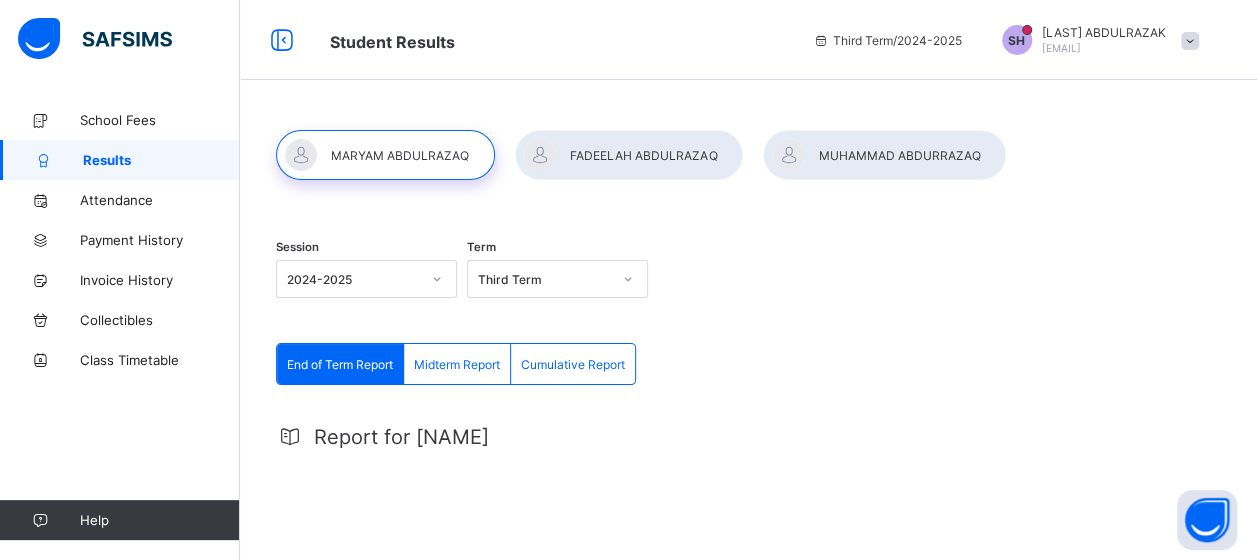 click at bounding box center [884, 155] 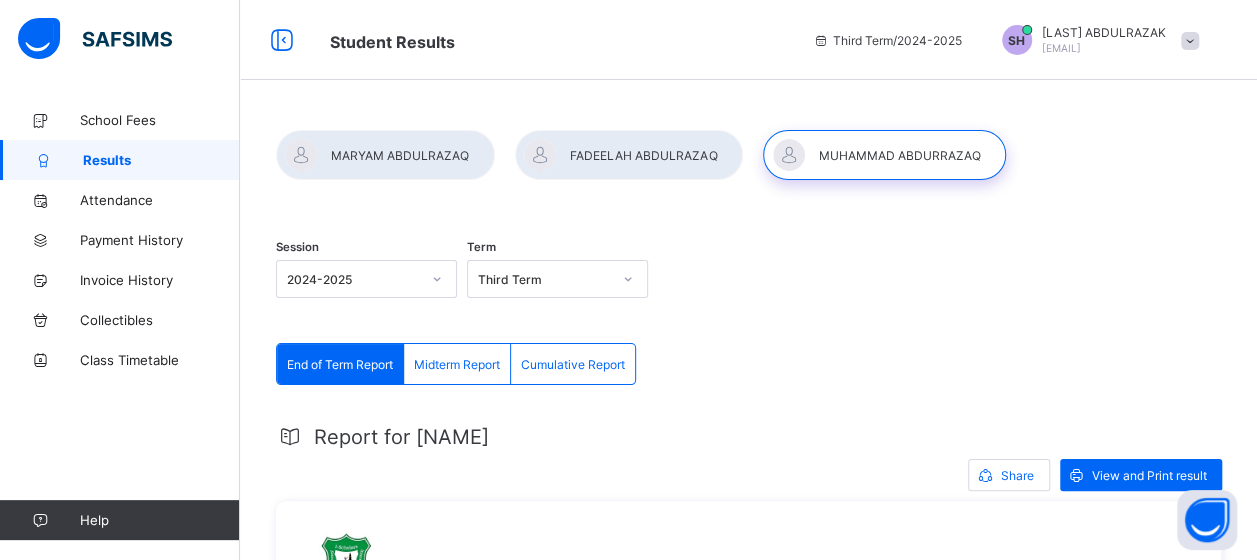 click on "Cumulative Report" at bounding box center (573, 364) 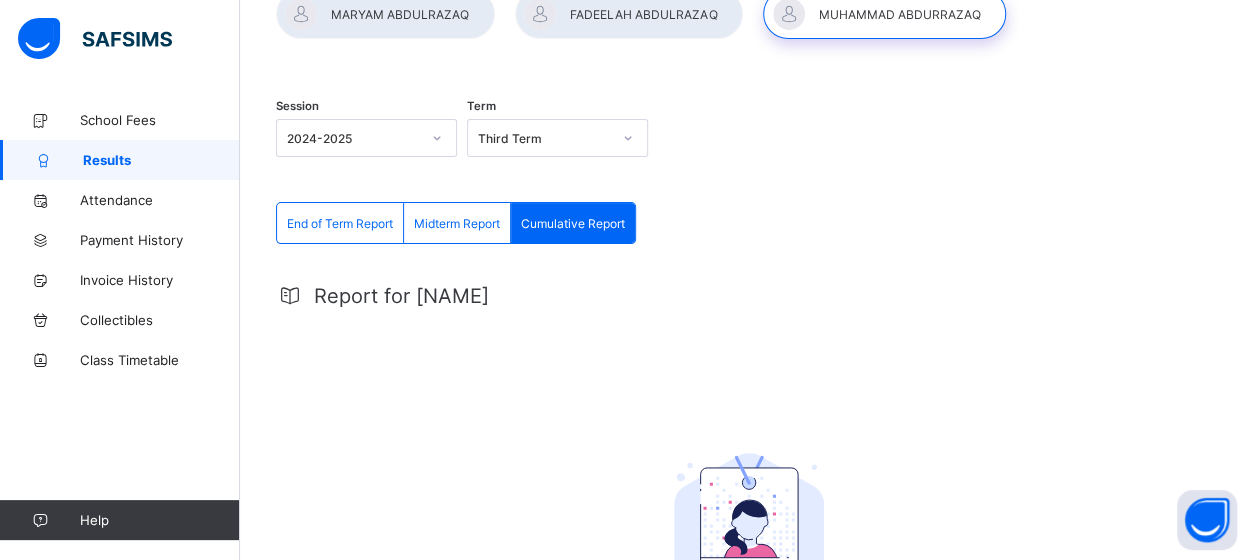 scroll, scrollTop: 160, scrollLeft: 0, axis: vertical 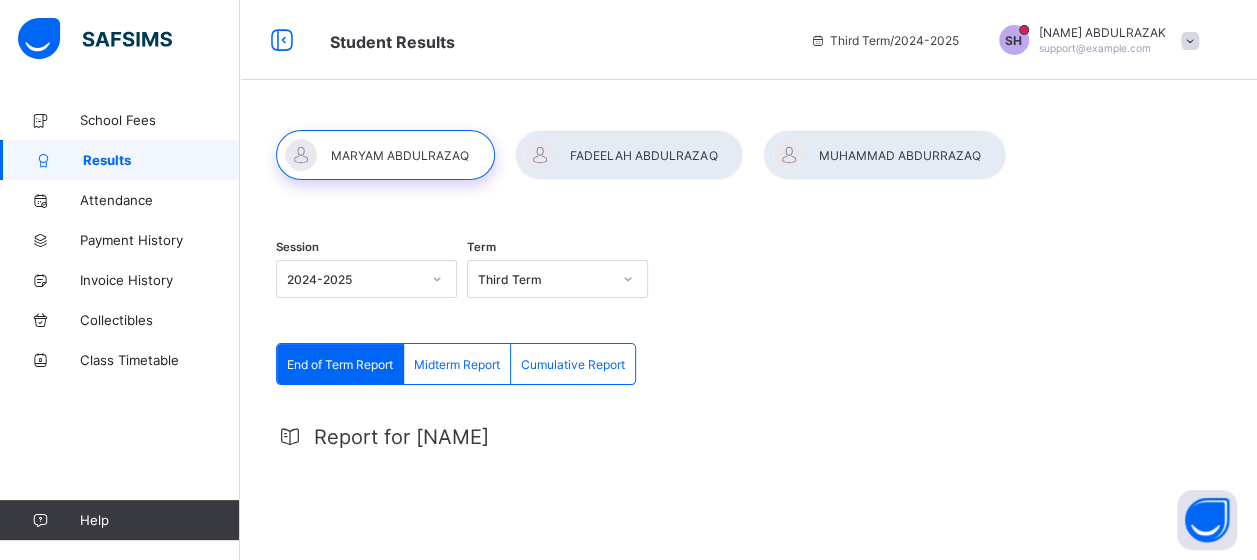 click at bounding box center (884, 155) 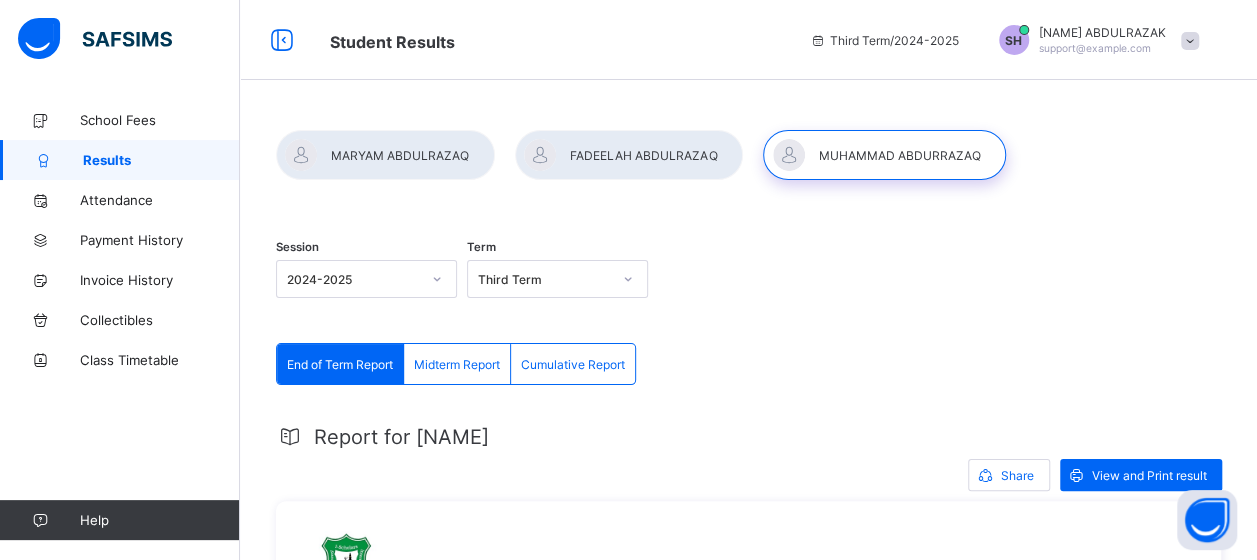scroll, scrollTop: 490, scrollLeft: 0, axis: vertical 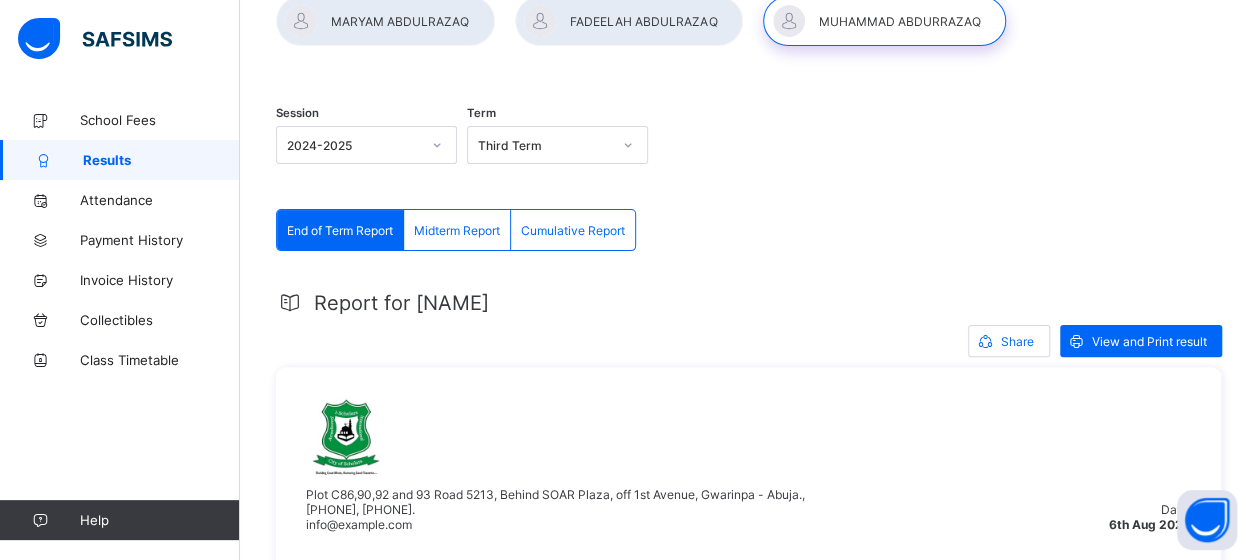 click on "Cumulative Report" at bounding box center [573, 230] 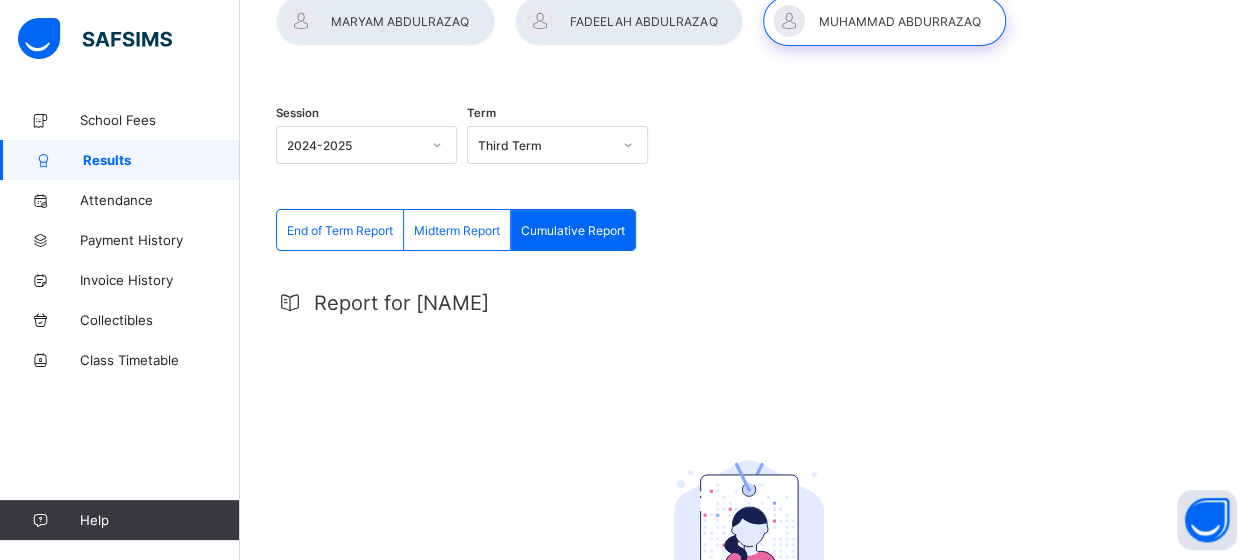 click on "Cumulative Report" at bounding box center (573, 230) 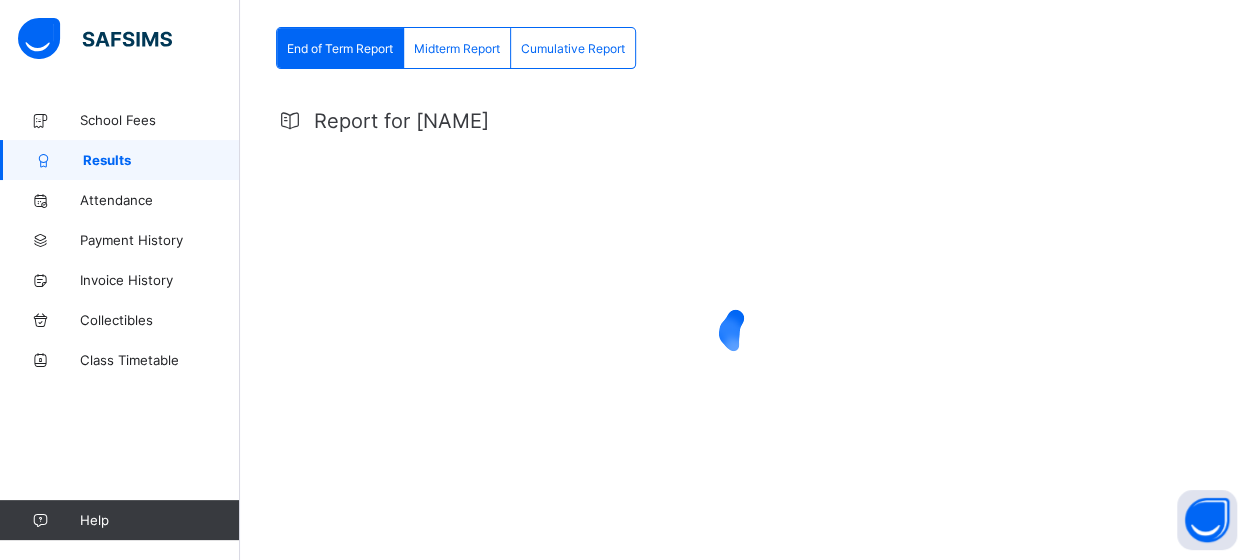 scroll, scrollTop: 318, scrollLeft: 0, axis: vertical 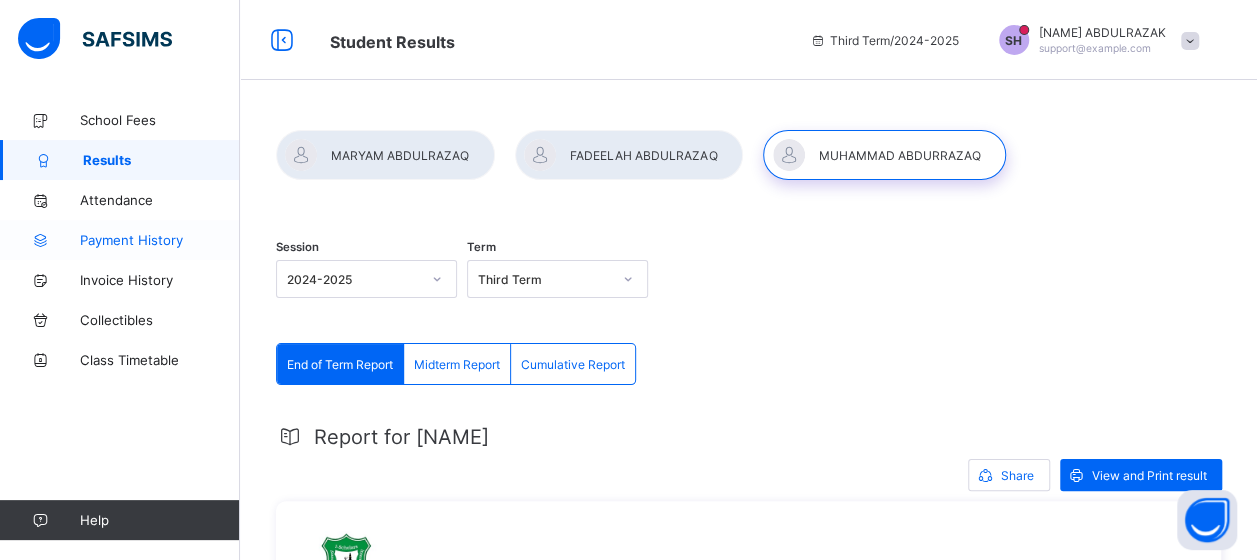 click on "Payment History" at bounding box center [160, 240] 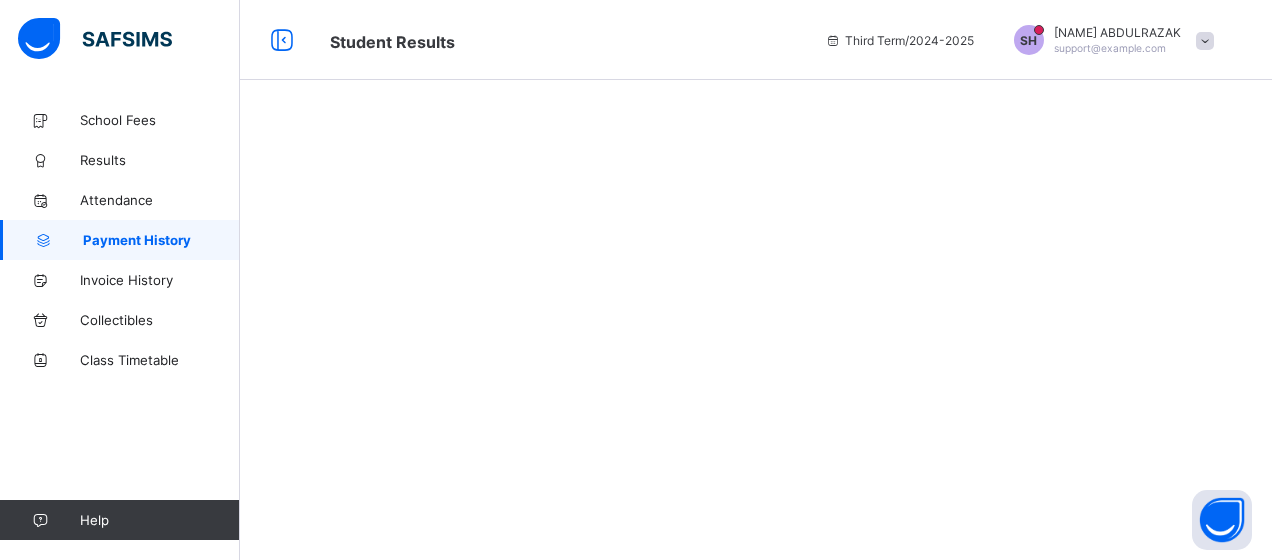 click at bounding box center (1205, 41) 